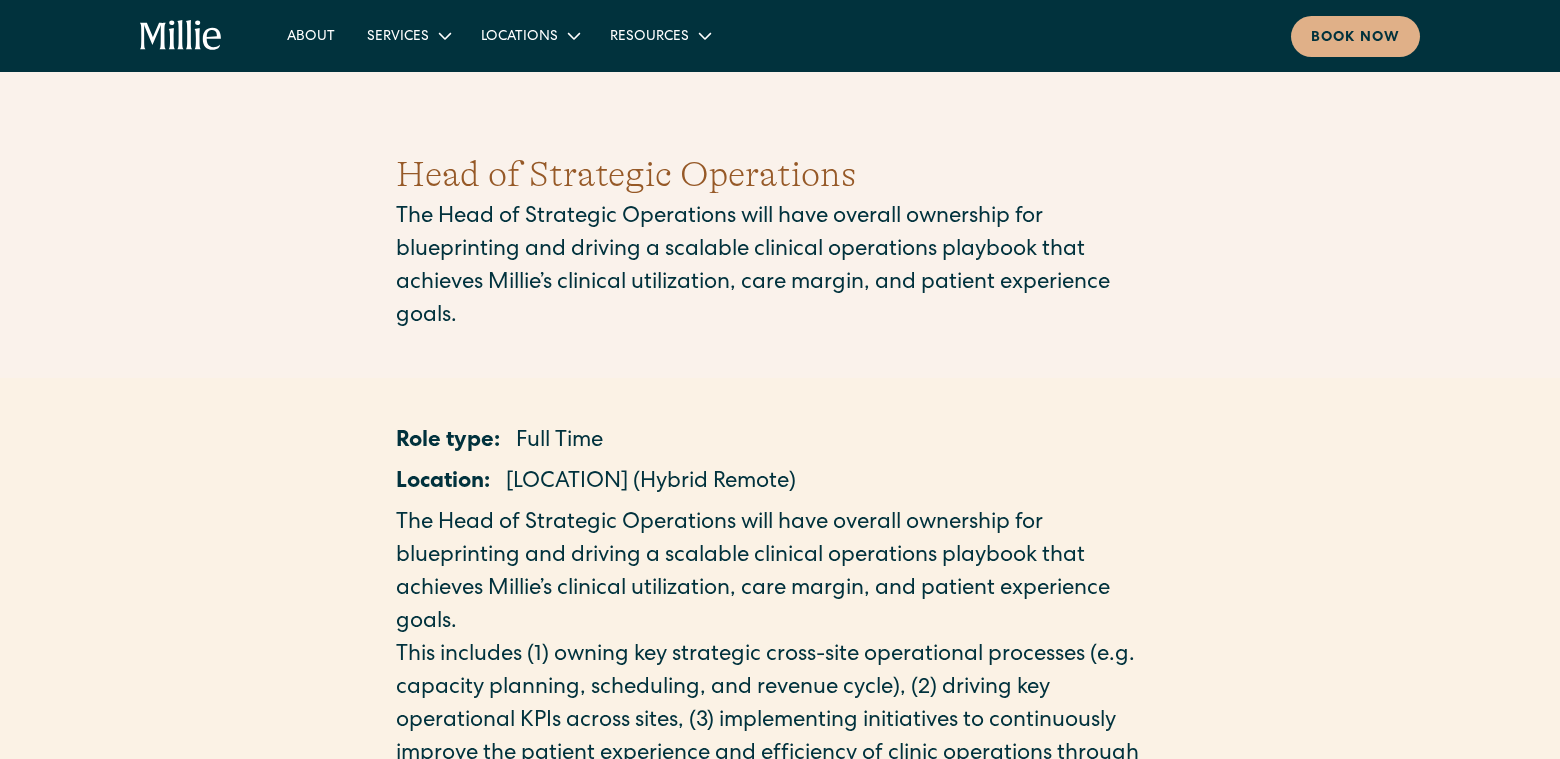 scroll, scrollTop: 0, scrollLeft: 0, axis: both 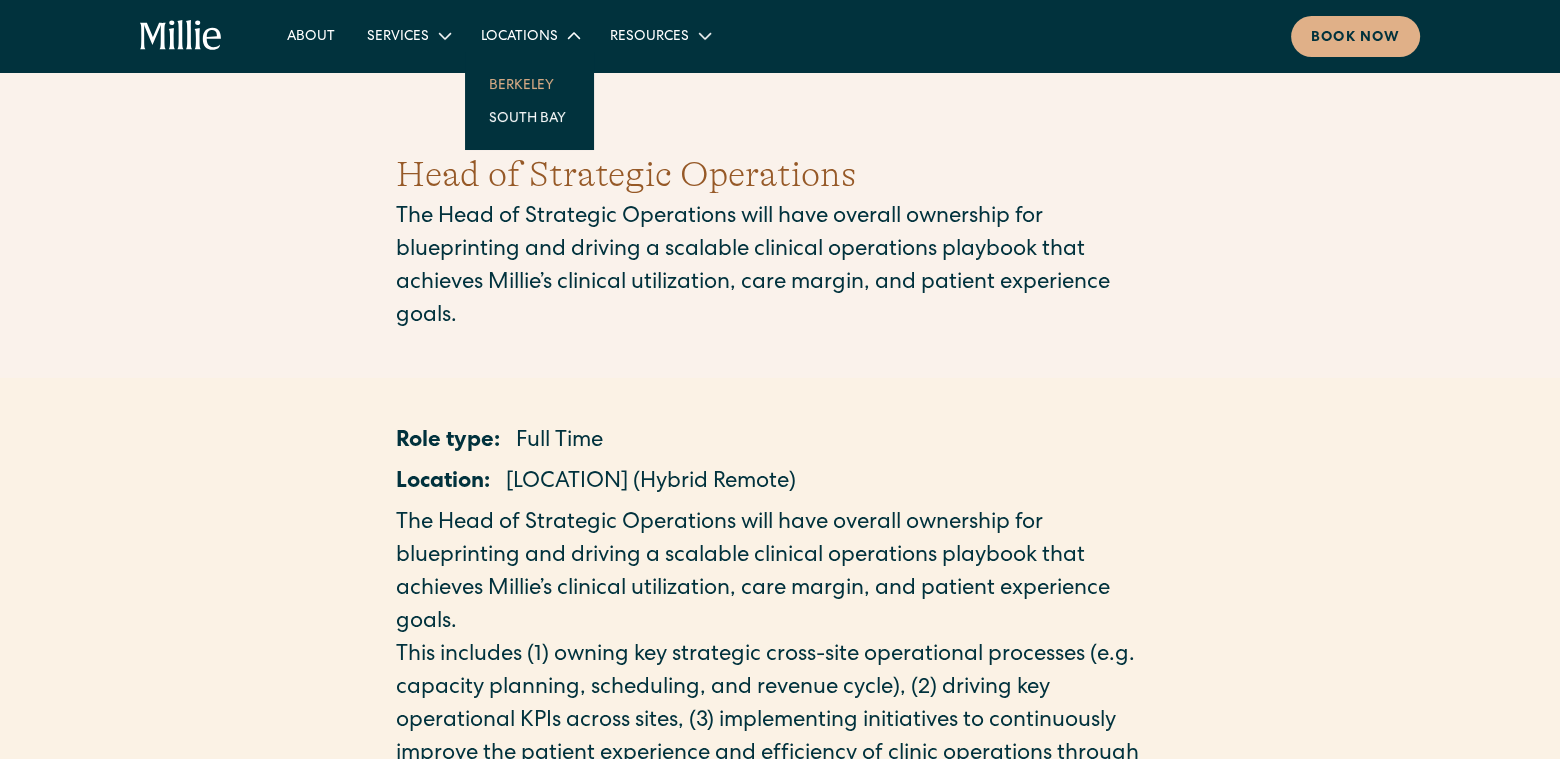 click on "Berkeley" at bounding box center [529, 84] 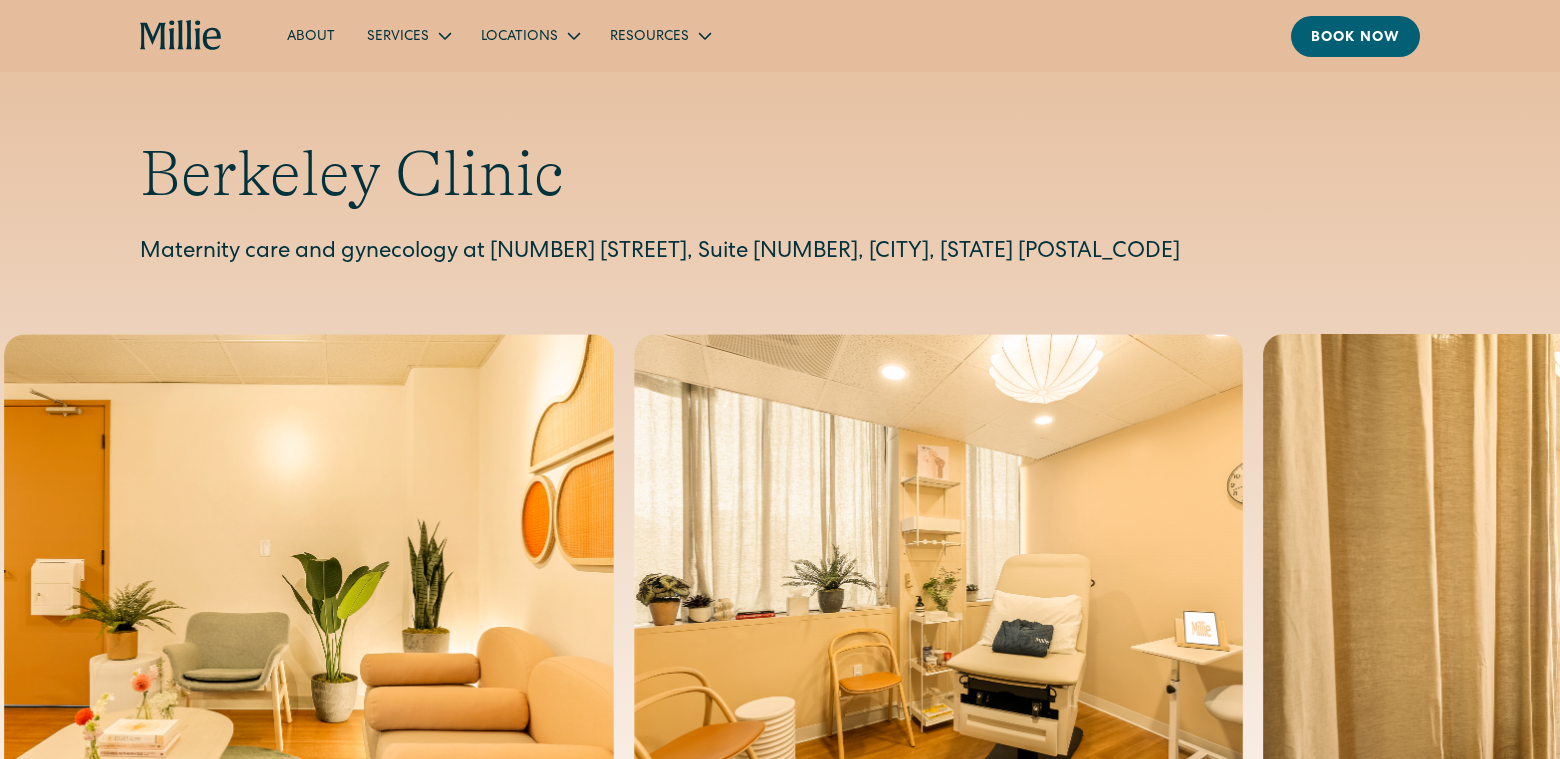 scroll, scrollTop: 0, scrollLeft: 0, axis: both 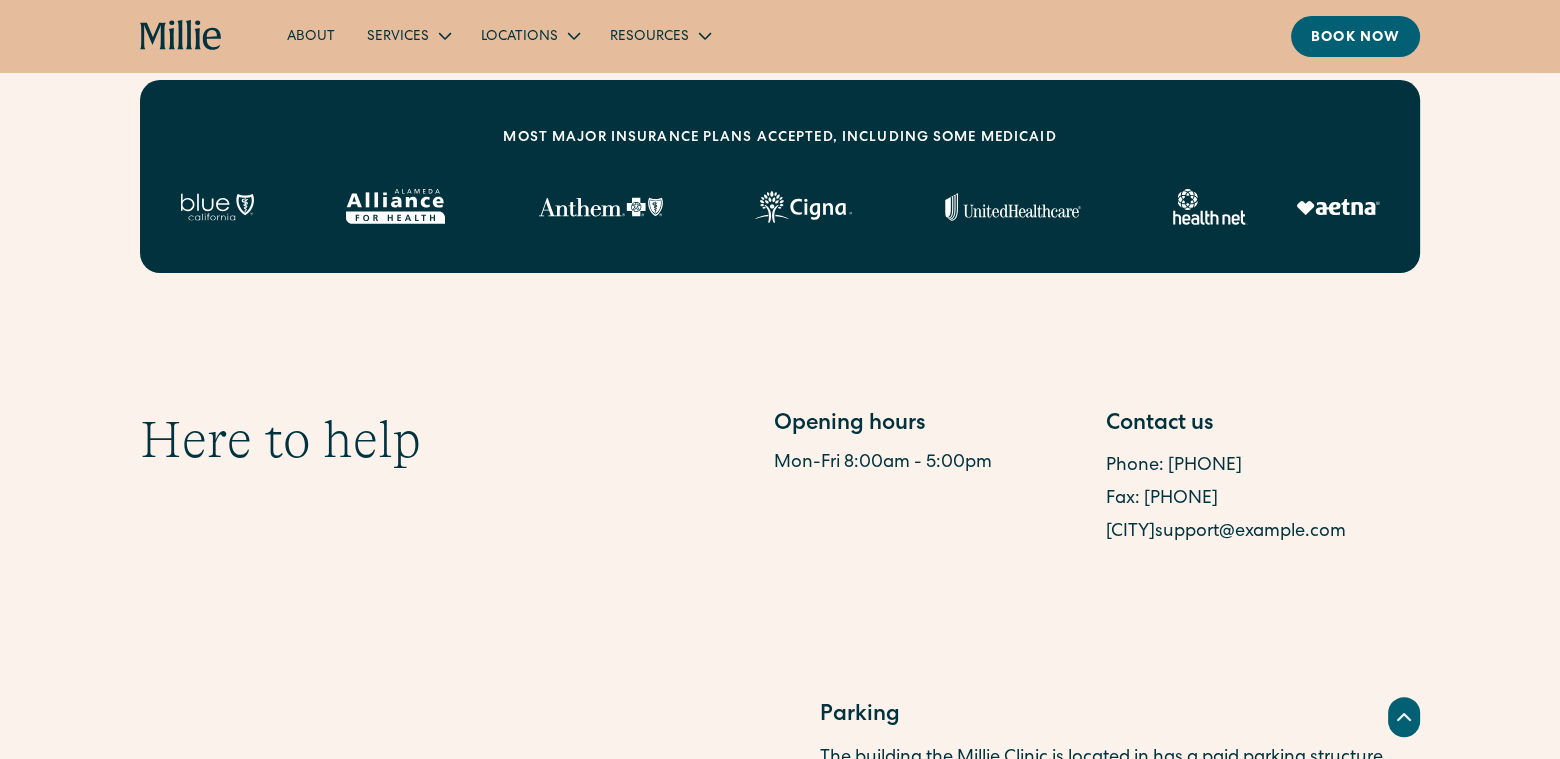 drag, startPoint x: 1422, startPoint y: 531, endPoint x: 1106, endPoint y: 545, distance: 316.30997 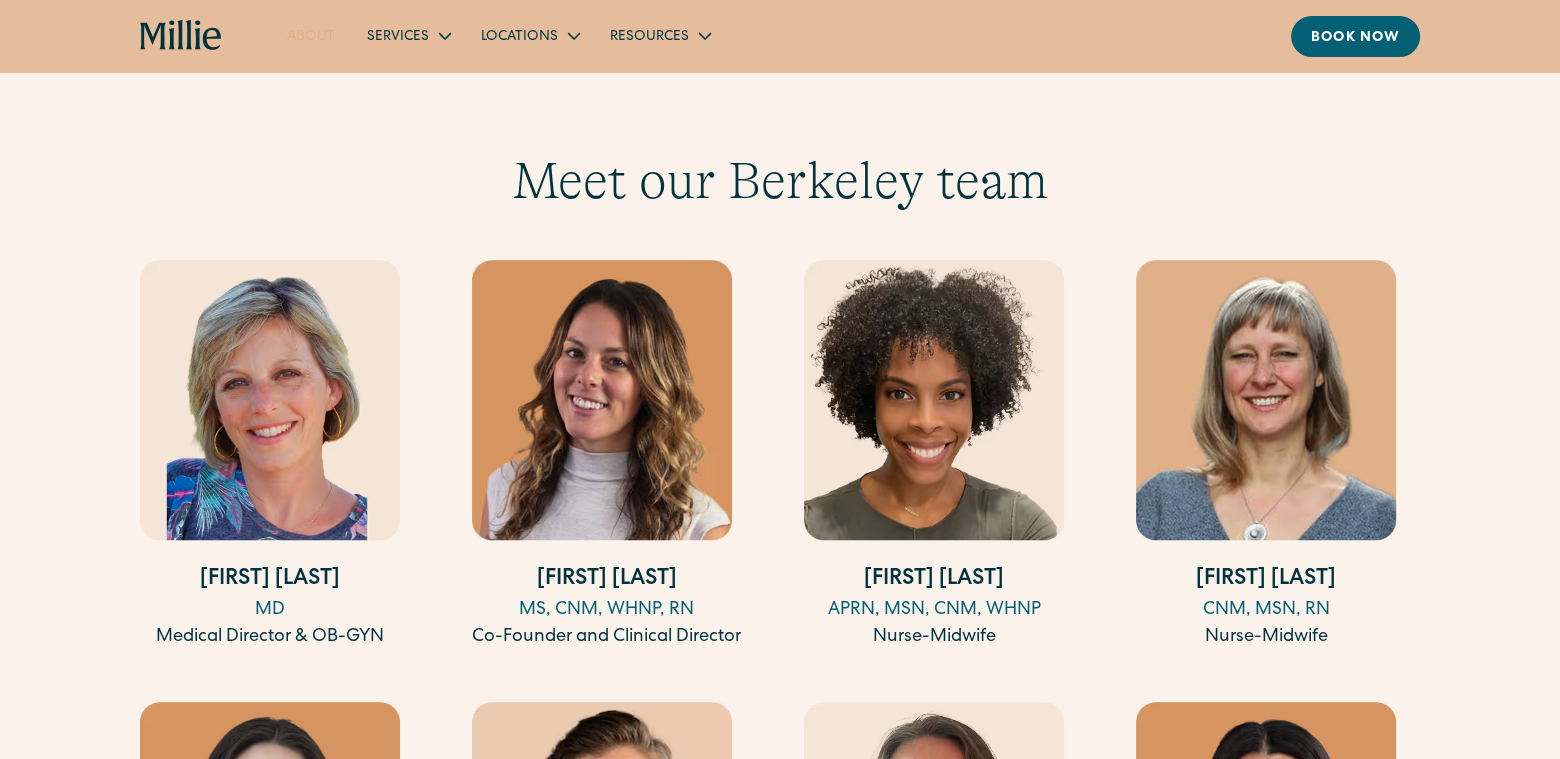 scroll, scrollTop: 1900, scrollLeft: 0, axis: vertical 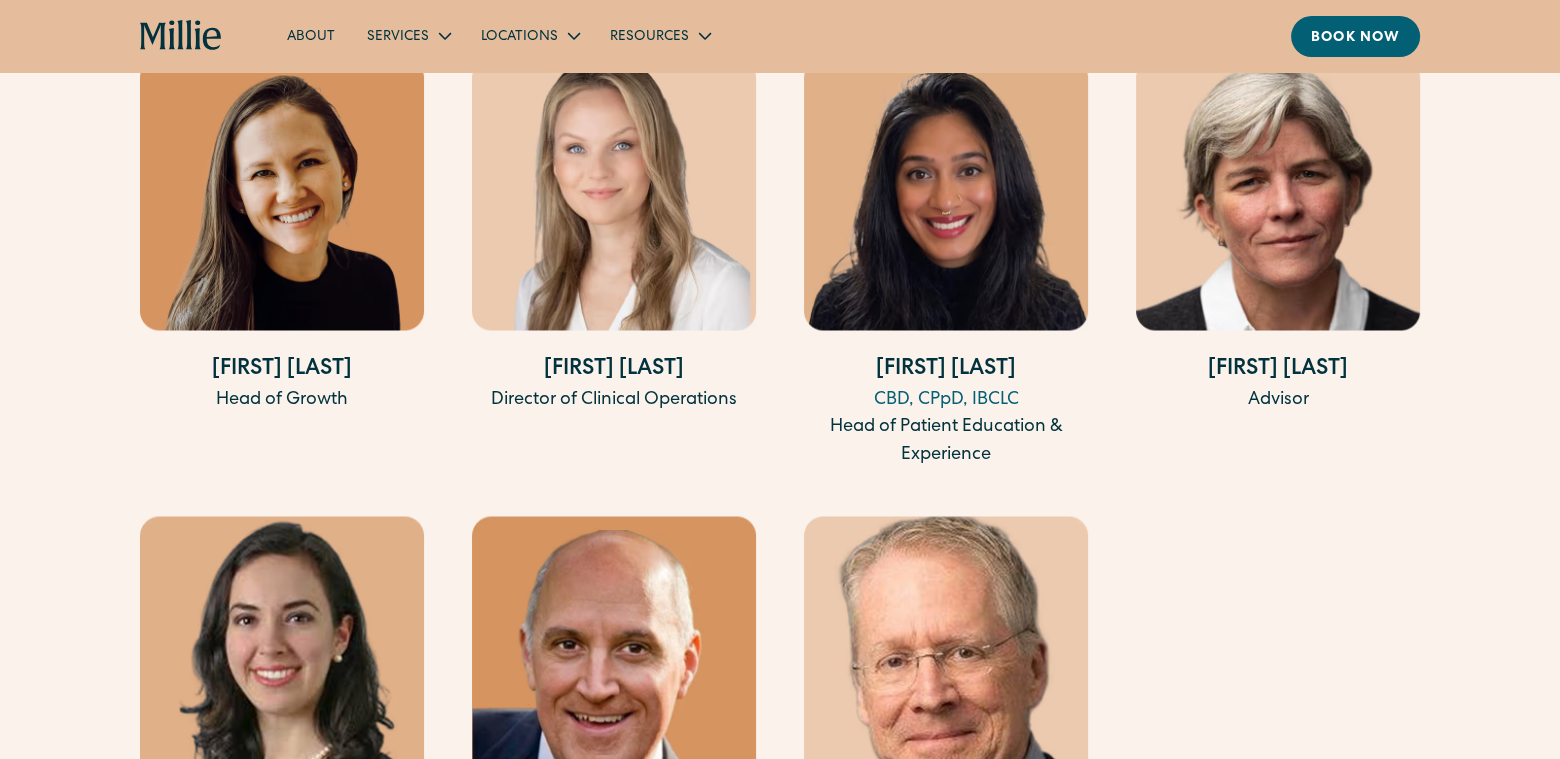 drag, startPoint x: 721, startPoint y: 356, endPoint x: 531, endPoint y: 362, distance: 190.09471 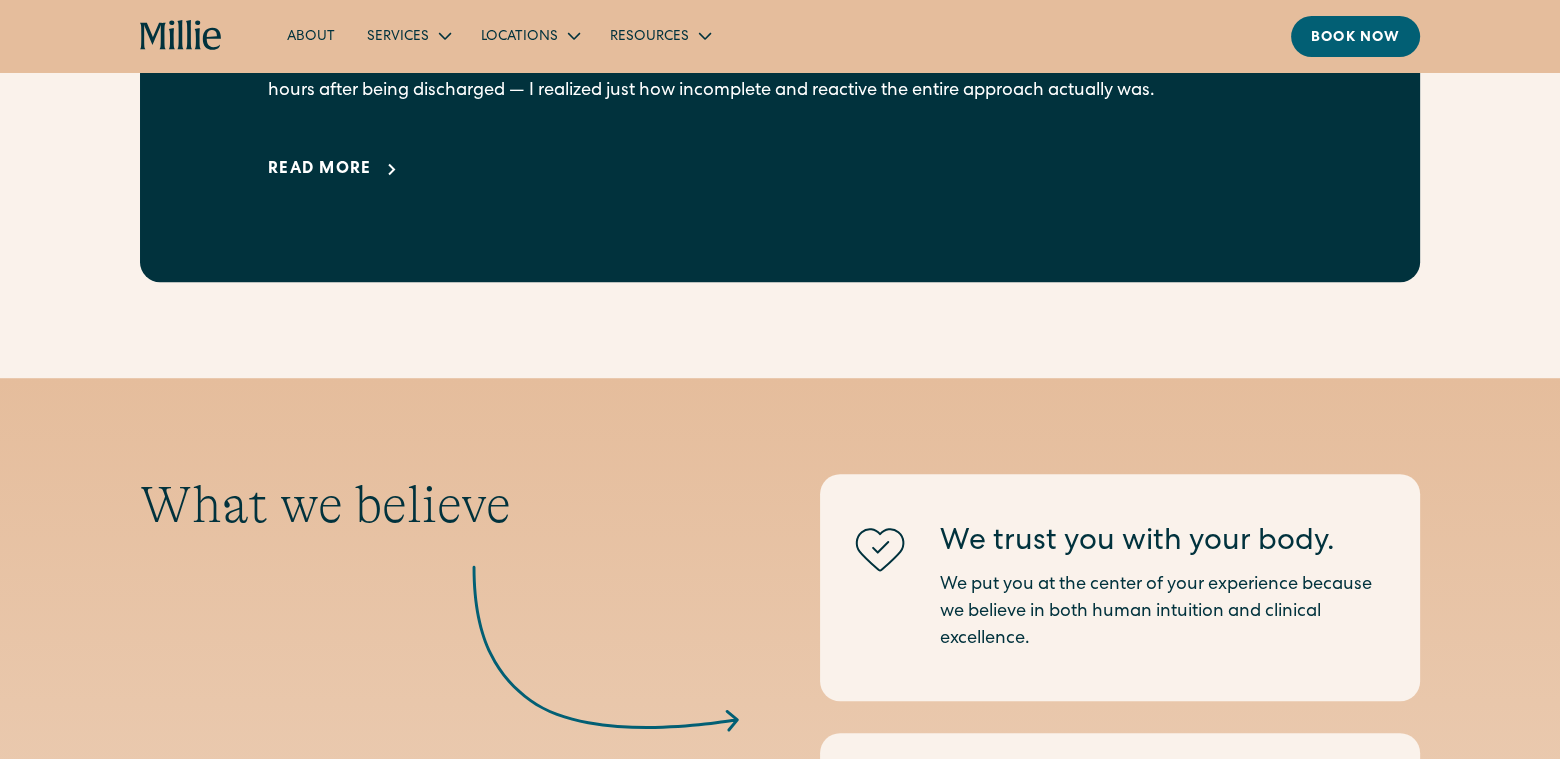 scroll, scrollTop: 1100, scrollLeft: 0, axis: vertical 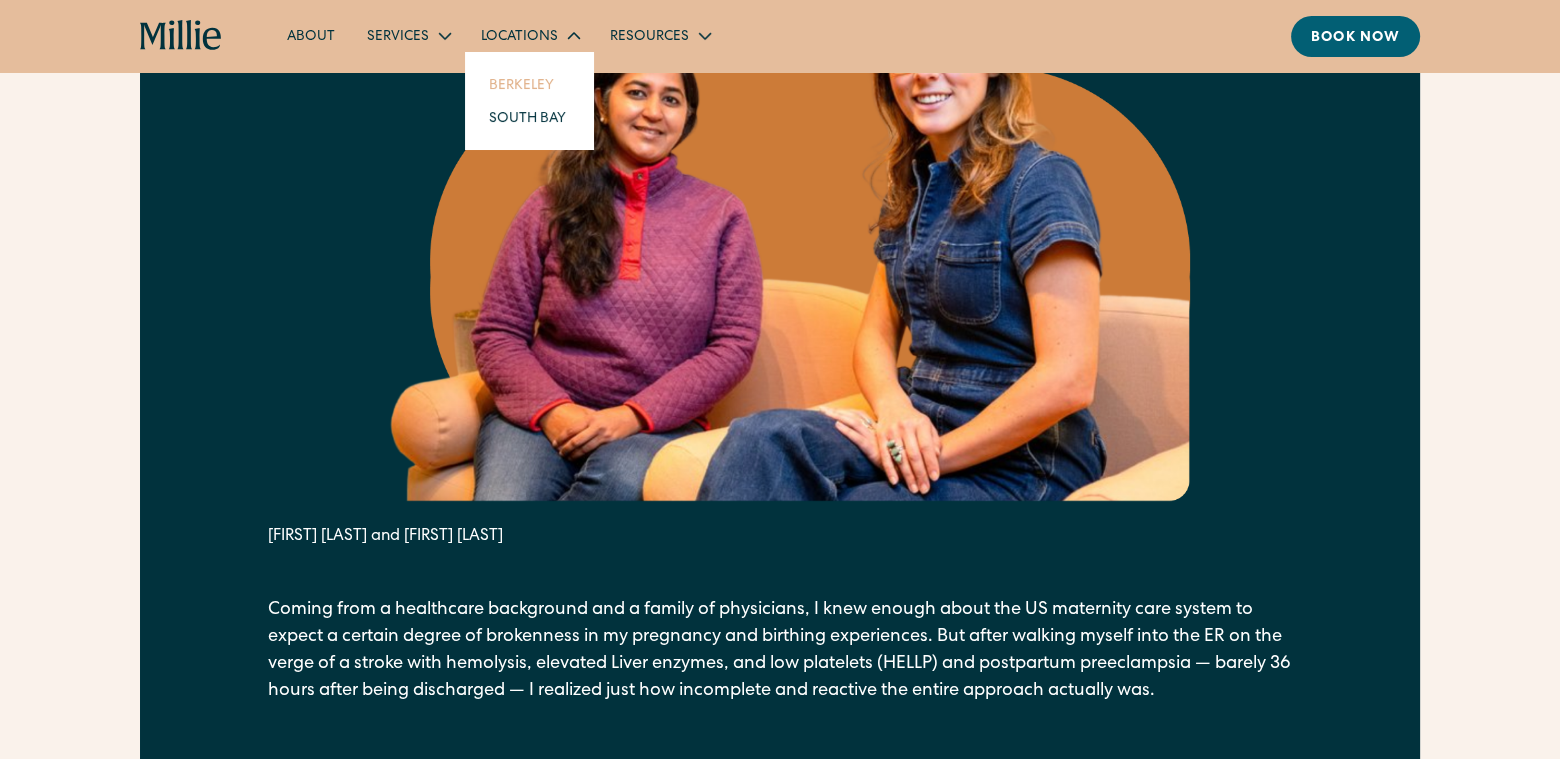 click on "Berkeley" at bounding box center (529, 84) 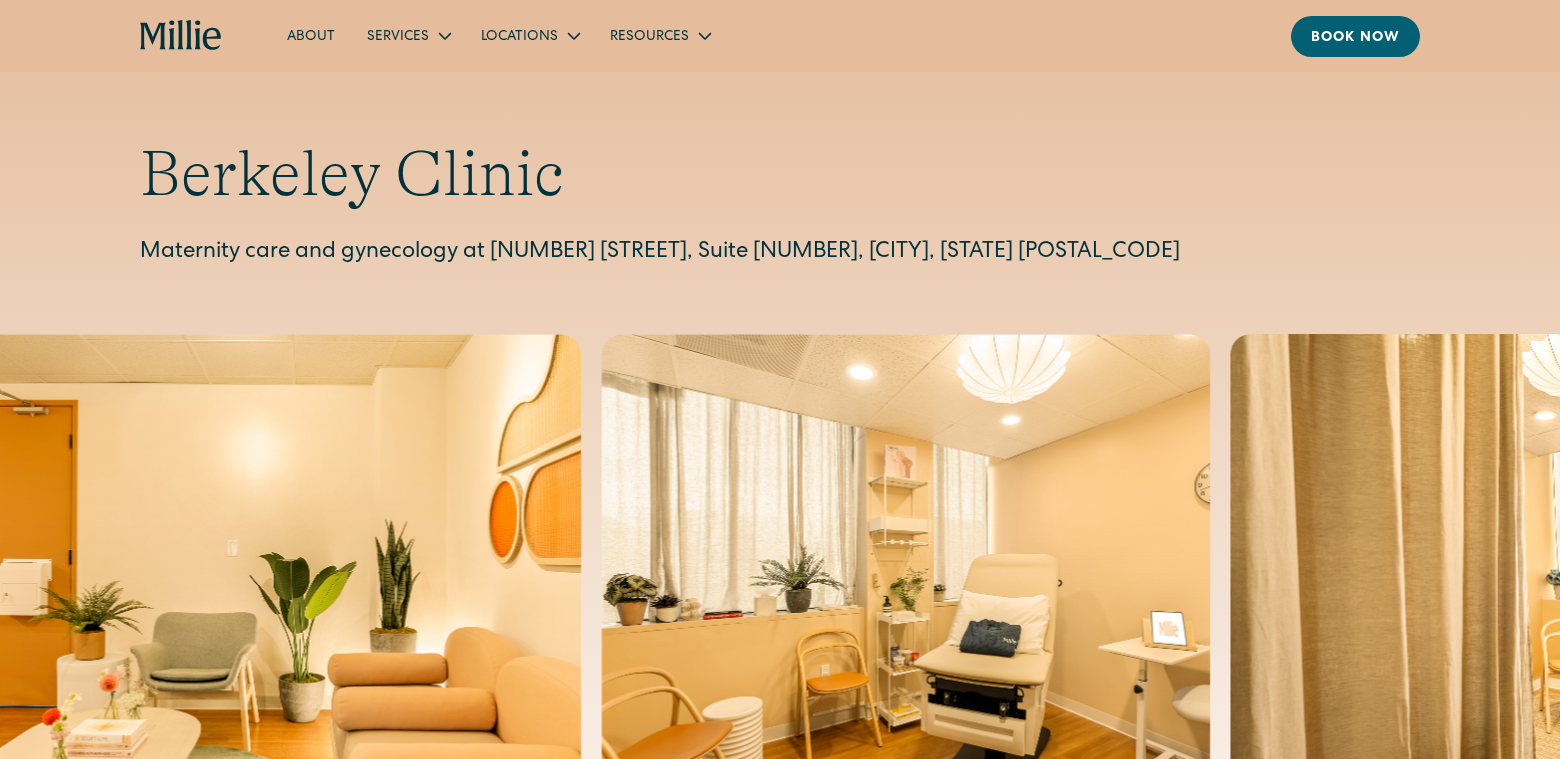 scroll, scrollTop: 0, scrollLeft: 0, axis: both 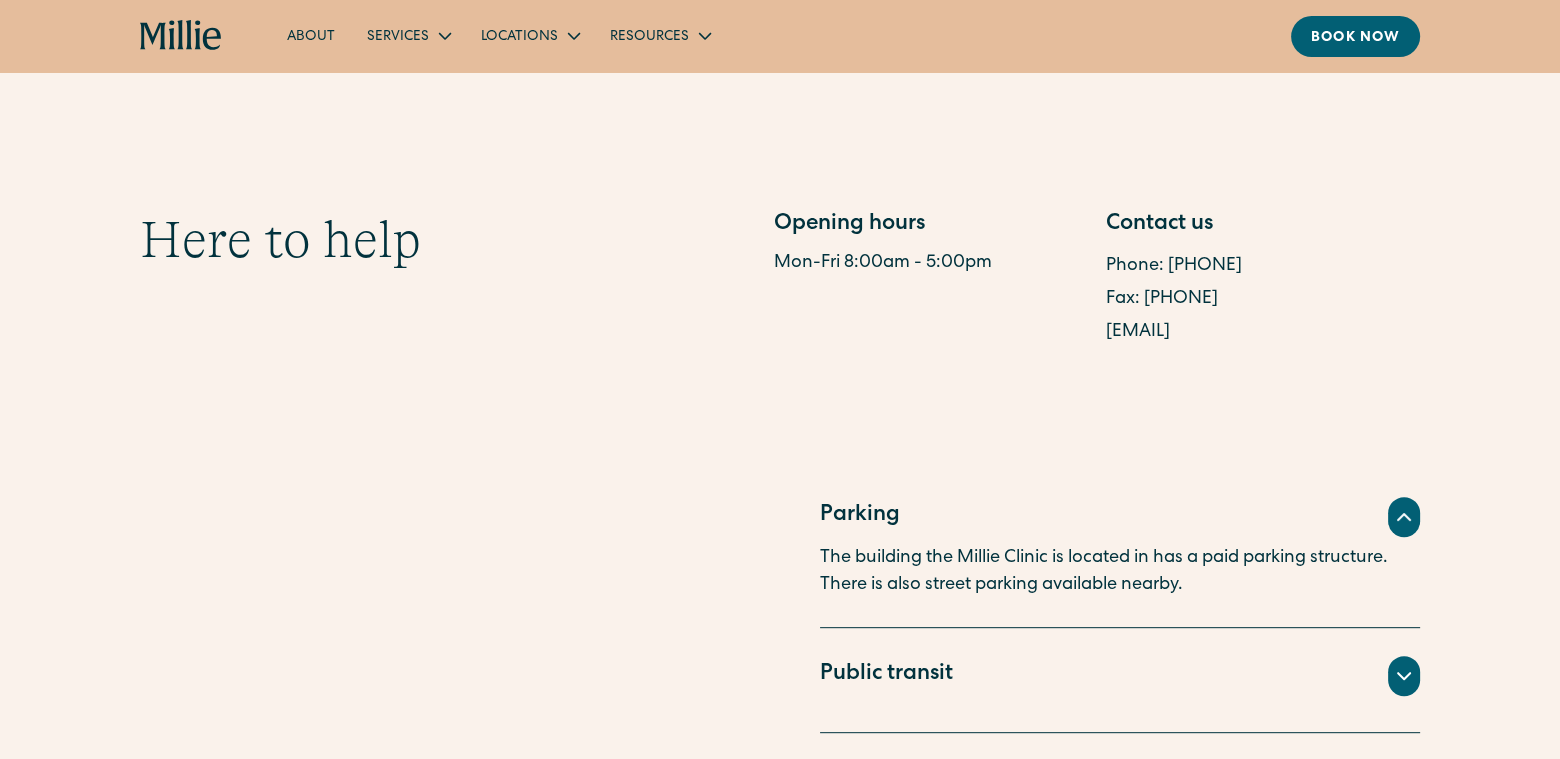 drag, startPoint x: 1423, startPoint y: 315, endPoint x: 1425, endPoint y: 335, distance: 20.09975 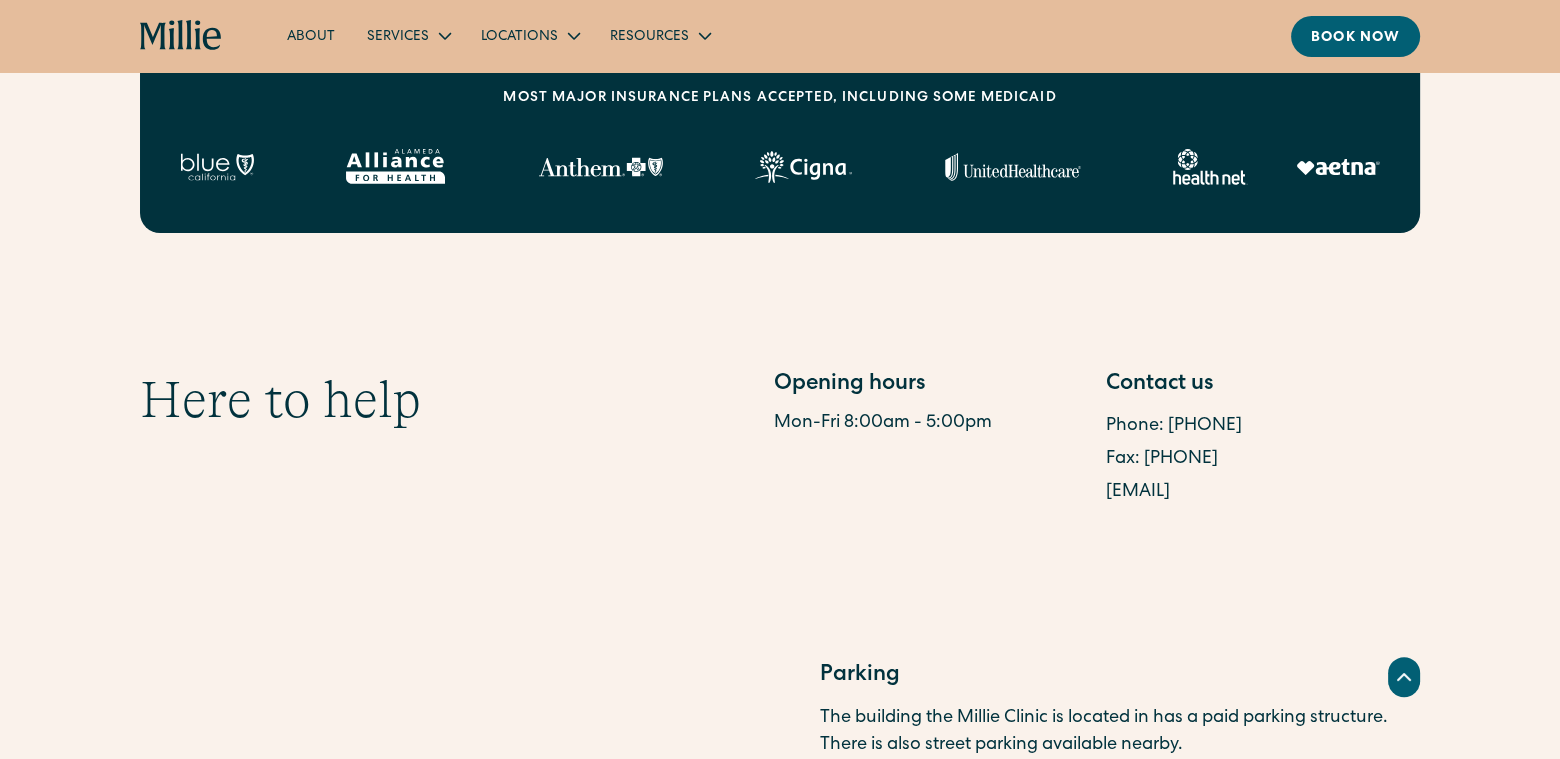scroll, scrollTop: 1000, scrollLeft: 0, axis: vertical 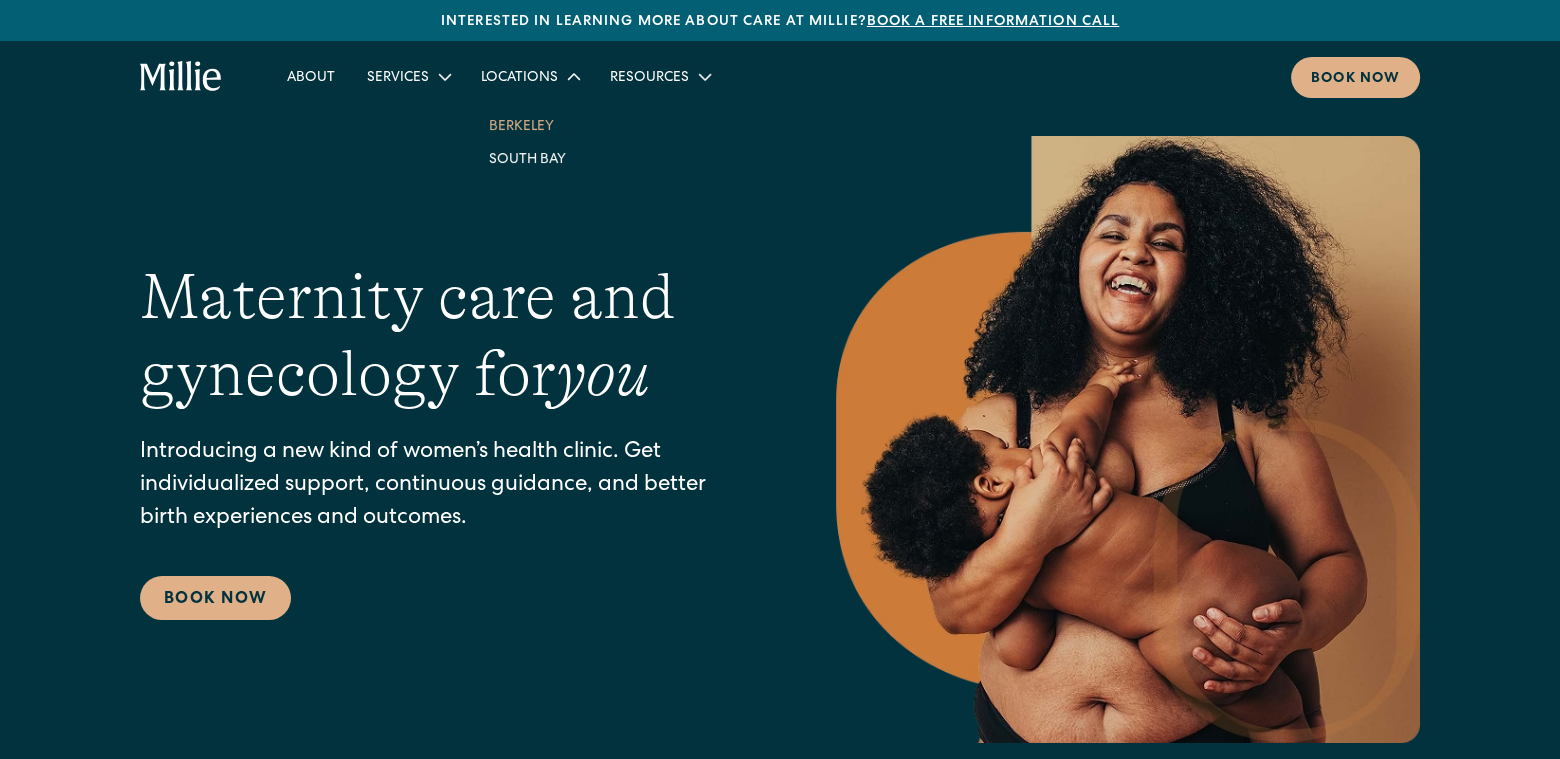 click on "Berkeley" at bounding box center [529, 125] 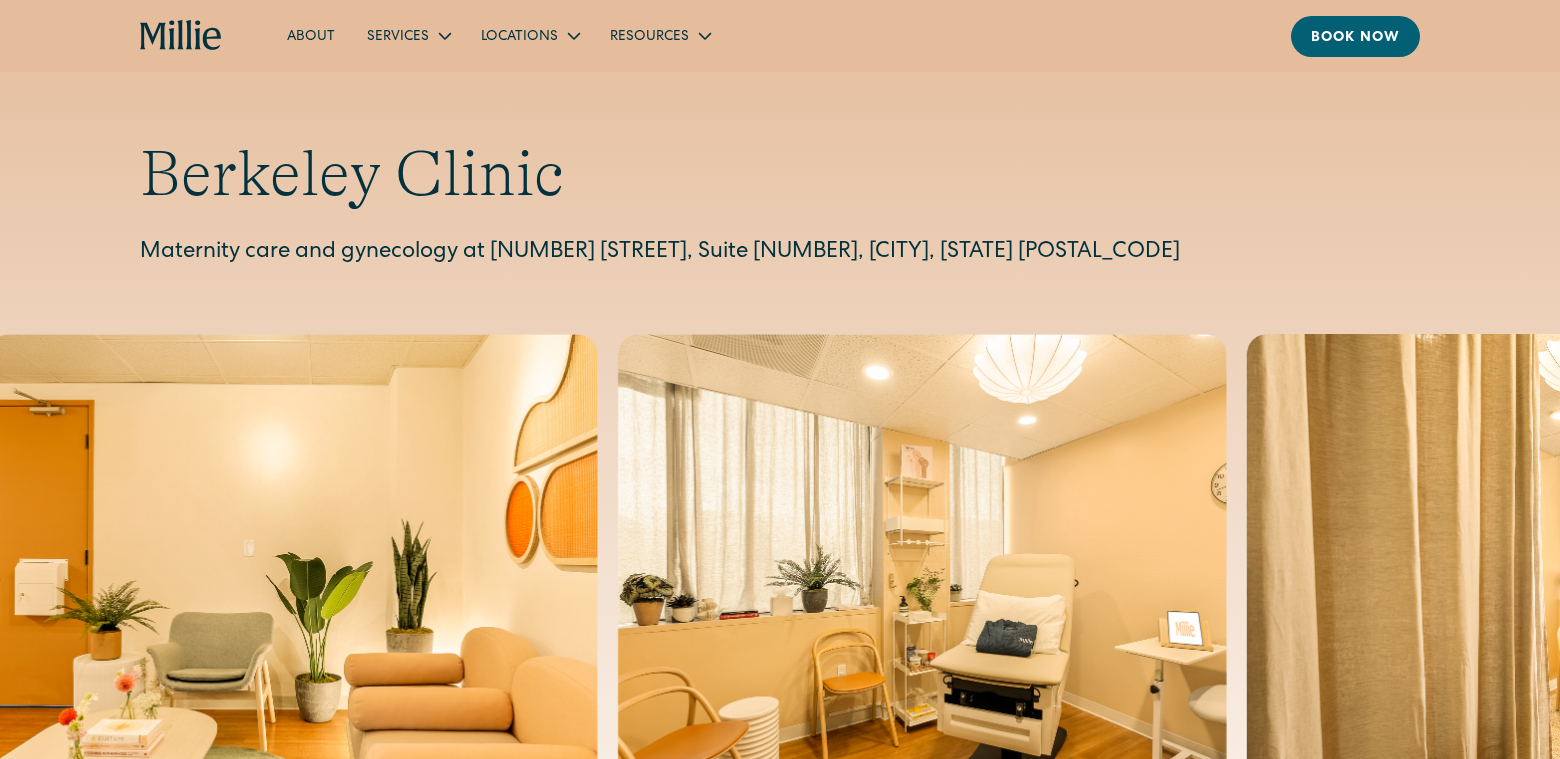 scroll, scrollTop: 0, scrollLeft: 0, axis: both 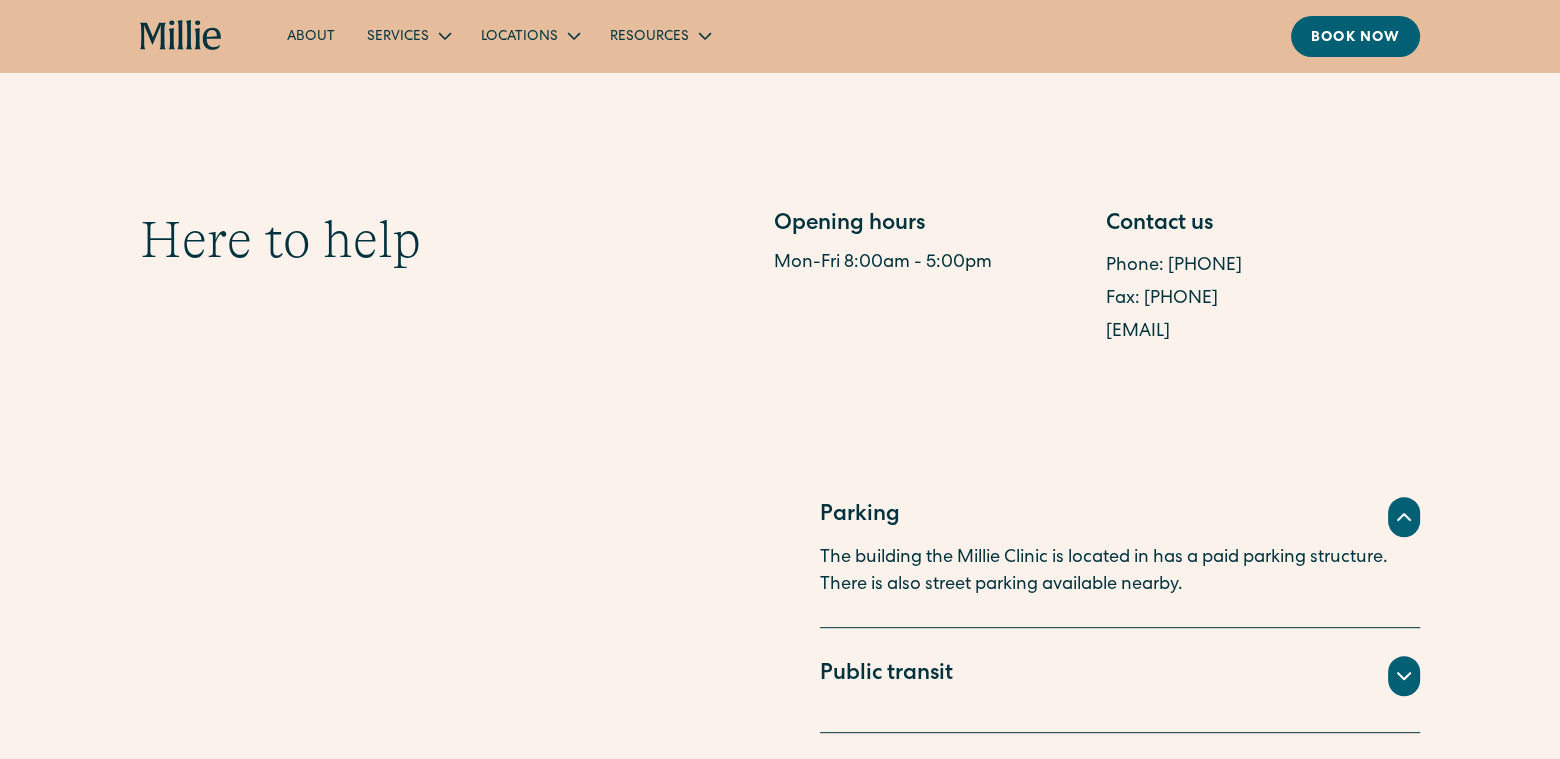 drag, startPoint x: 1266, startPoint y: 303, endPoint x: 1140, endPoint y: 301, distance: 126.01587 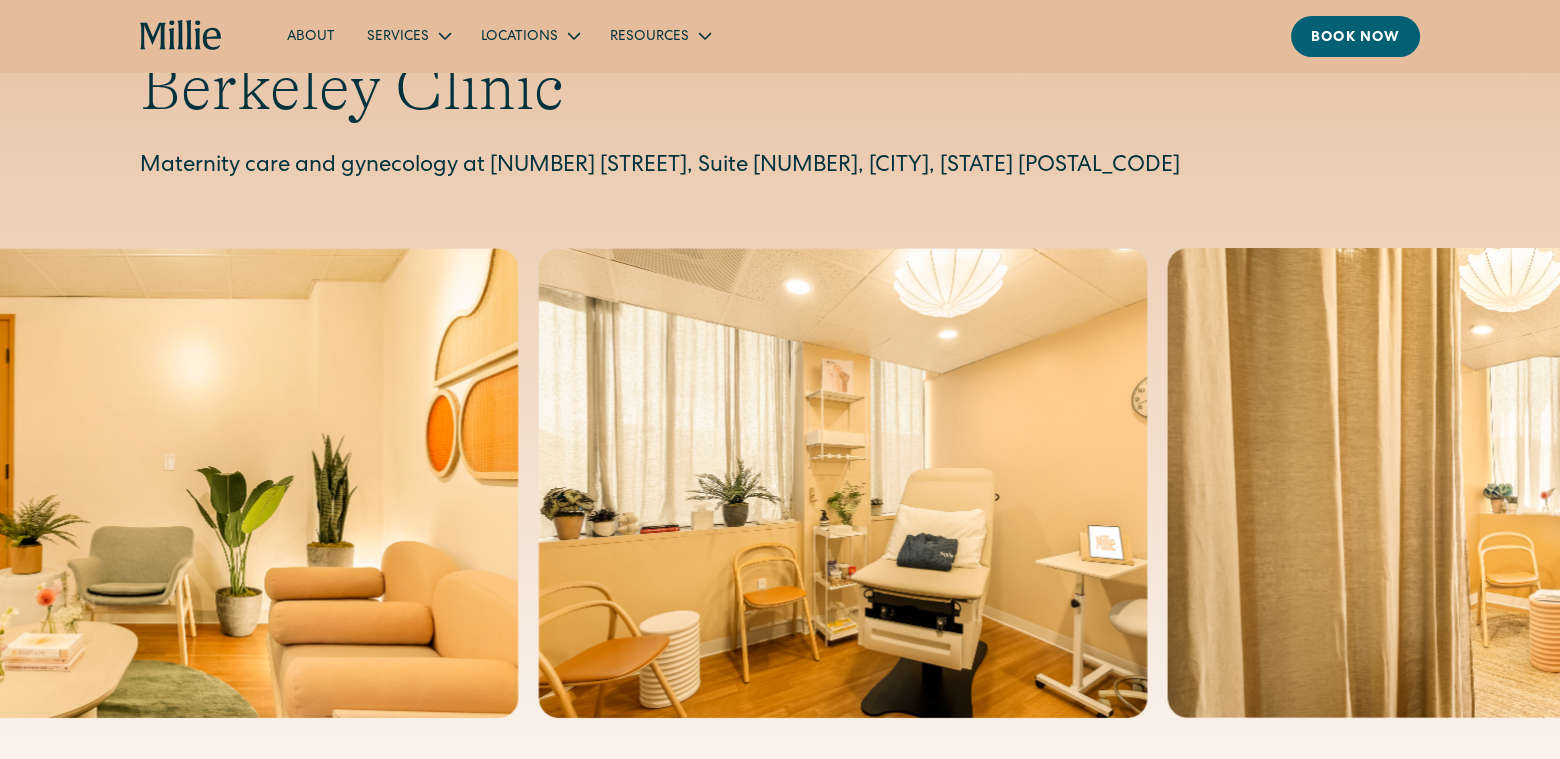 scroll, scrollTop: 0, scrollLeft: 0, axis: both 